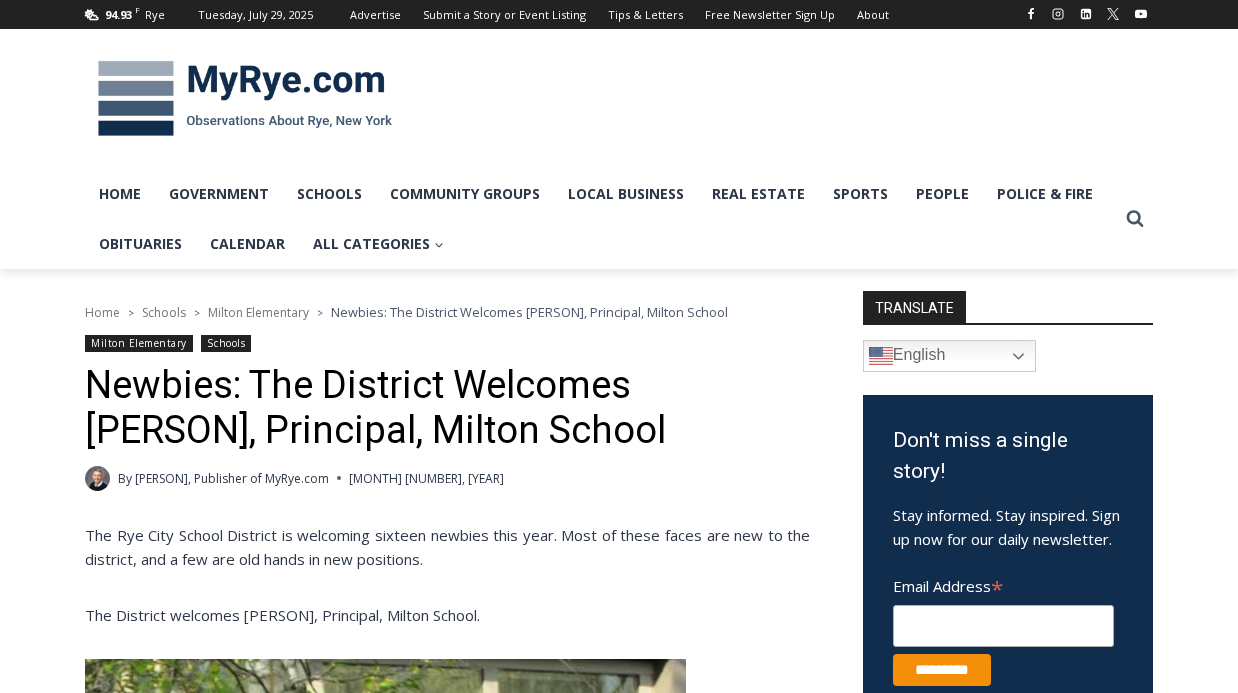 scroll, scrollTop: 0, scrollLeft: 0, axis: both 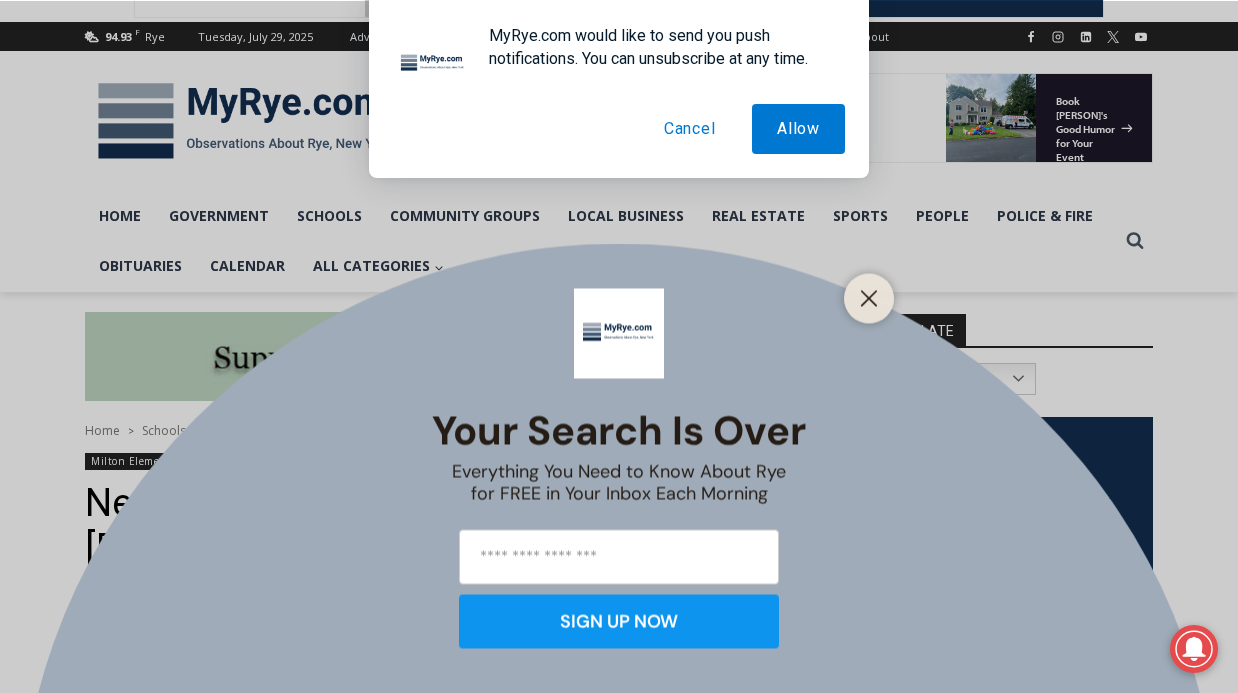 click on "Cancel" at bounding box center (690, 129) 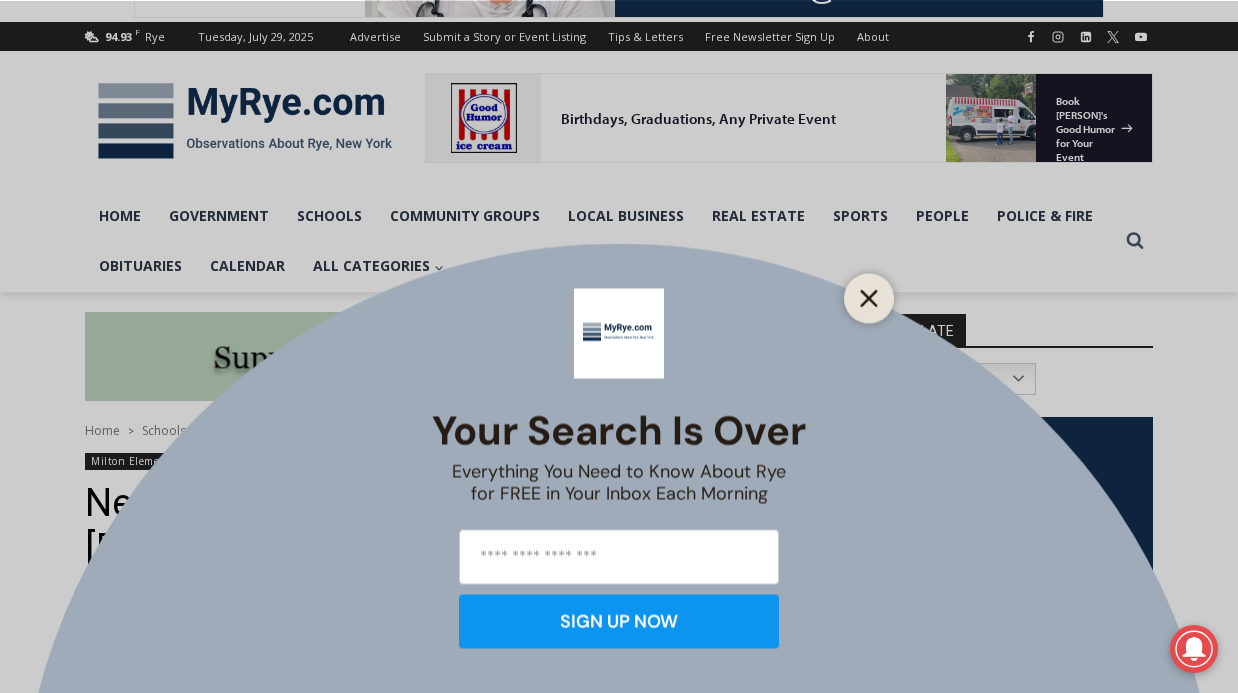 click 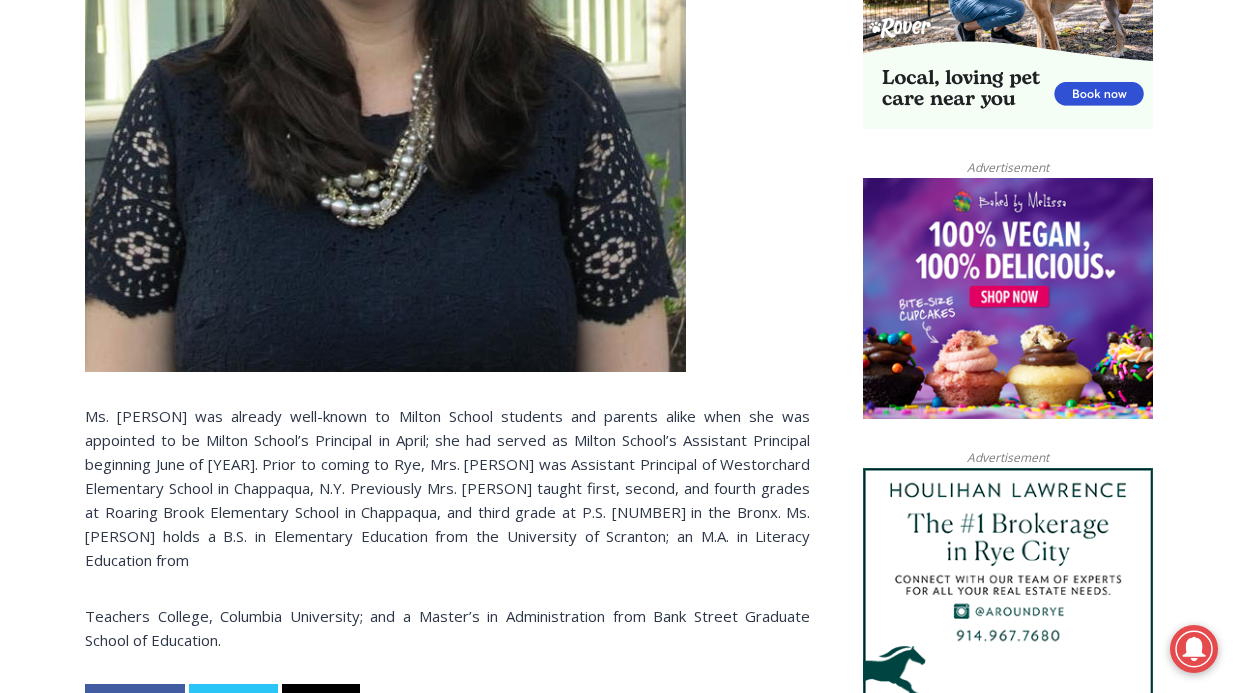 scroll, scrollTop: 1619, scrollLeft: 0, axis: vertical 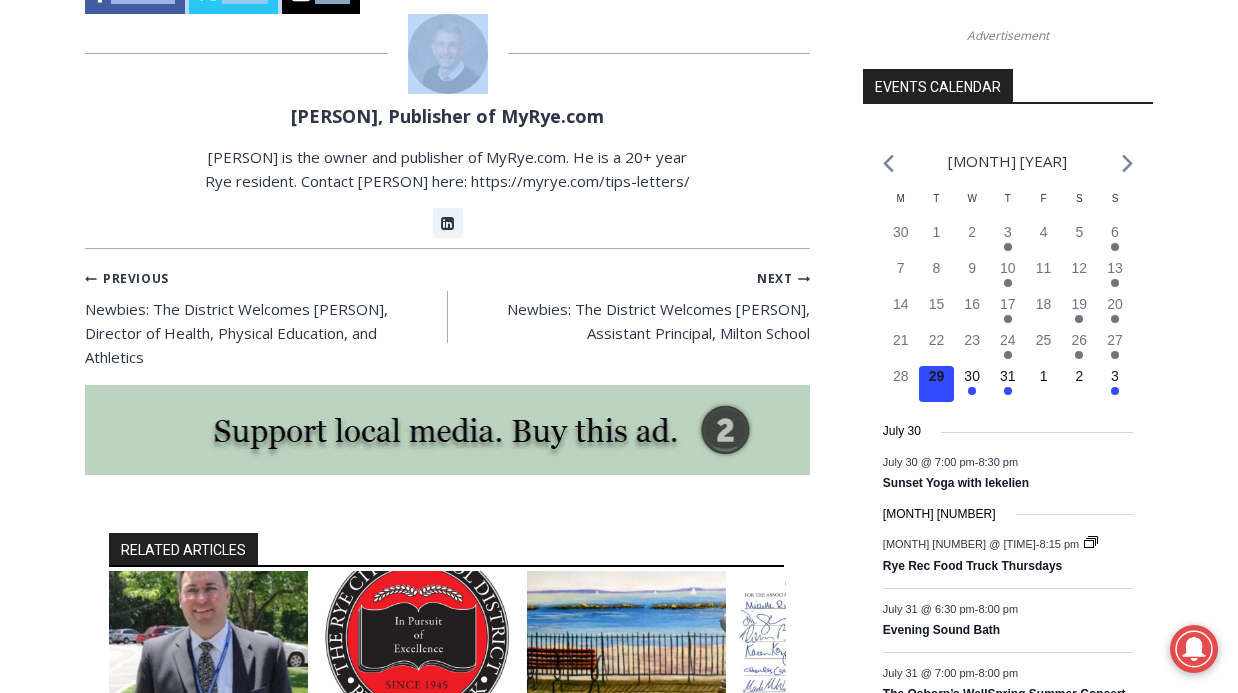 drag, startPoint x: 501, startPoint y: 280, endPoint x: 724, endPoint y: 27, distance: 337.25064 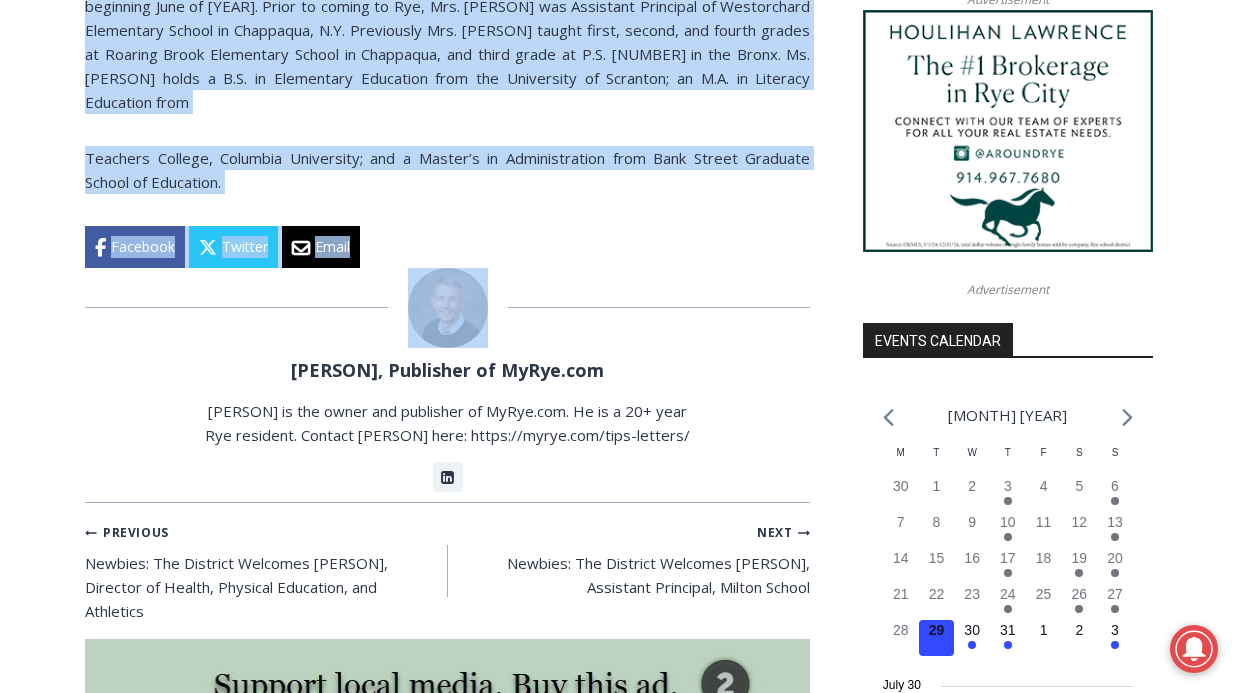 scroll, scrollTop: 1666, scrollLeft: 0, axis: vertical 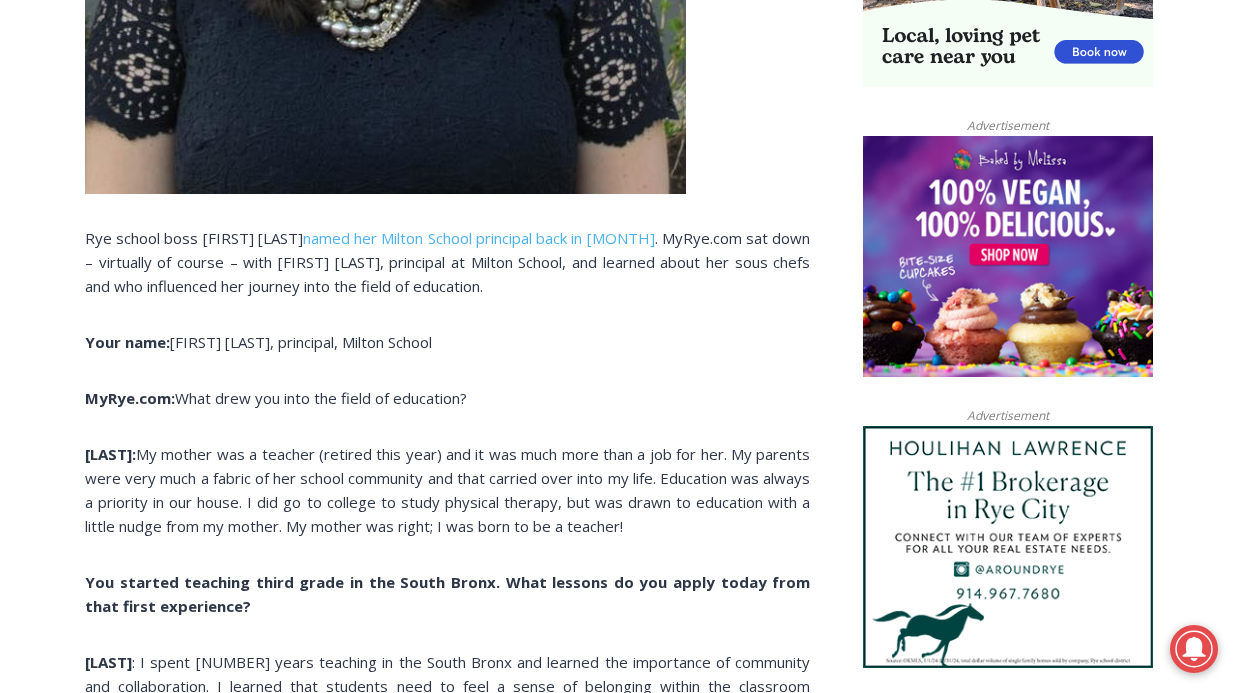 drag, startPoint x: 220, startPoint y: 237, endPoint x: 63, endPoint y: 240, distance: 157.02866 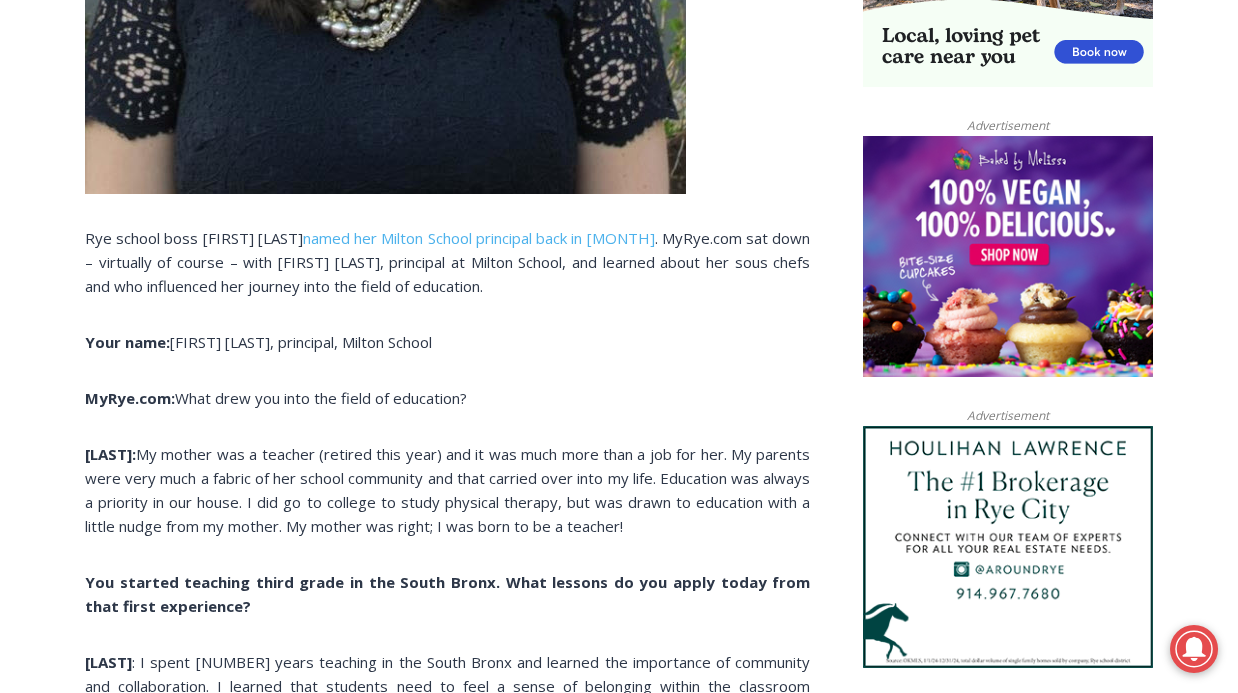 click on "Home > Schools > Milton Elementary > INTERVIEW: Meet Milton Elementary’s Principal, [FIRST] [LAST]
Milton Elementary   Schools
INTERVIEW: Meet Milton Elementary’s Principal, [FIRST] [LAST]
By [FIRST] [LAST], Publisher of MyRye.com
[MONTH] [DAY], [YEAR] [MONTH] [DAY], [YEAR]
Rye school boss [FIRST] [LAST] named her Milton School principal back in [MONTH] . MyRye.com sat down – virtually of course – with [FIRST] [LAST], principal at Milton School, and learned about her sous chefs and who influenced her journey into the field of education.
Your name: [FIRST] [LAST], principal, Milton School
MyRye.com: What drew you into the field of education?
[LAST]:
You started teaching third grade in the South Bronx. What lessons do you apply today from that first experience?
[LAST]
You have focused your career at the elementary school level – why?
[LAST]:
[LAST]:" at bounding box center [619, 1839] 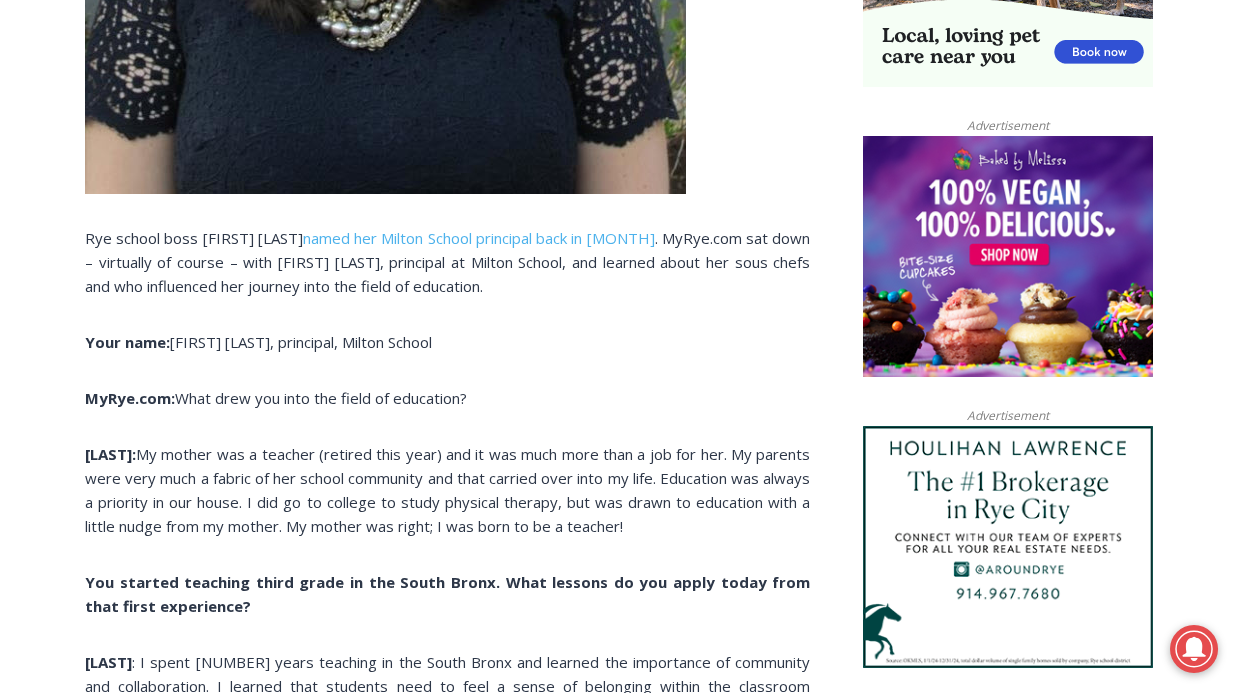 drag, startPoint x: 183, startPoint y: 335, endPoint x: 512, endPoint y: 344, distance: 329.12308 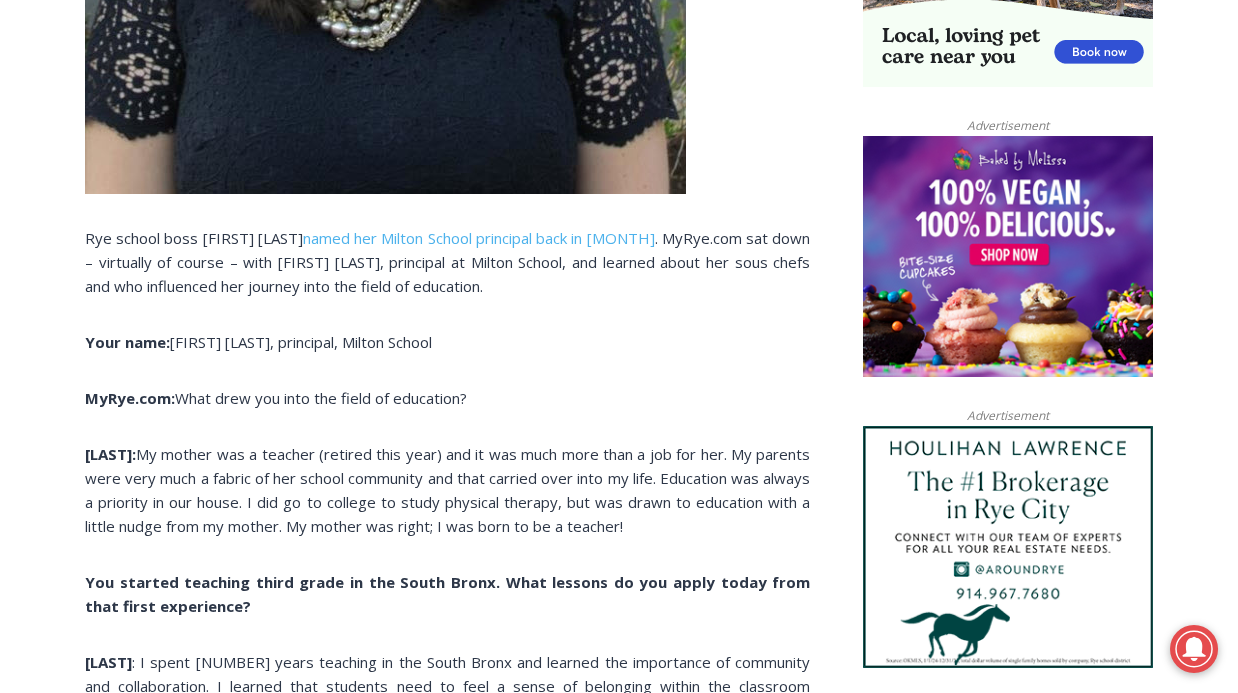 click on "Your name: [FIRST] [LAST], principal, Milton School" at bounding box center (447, 342) 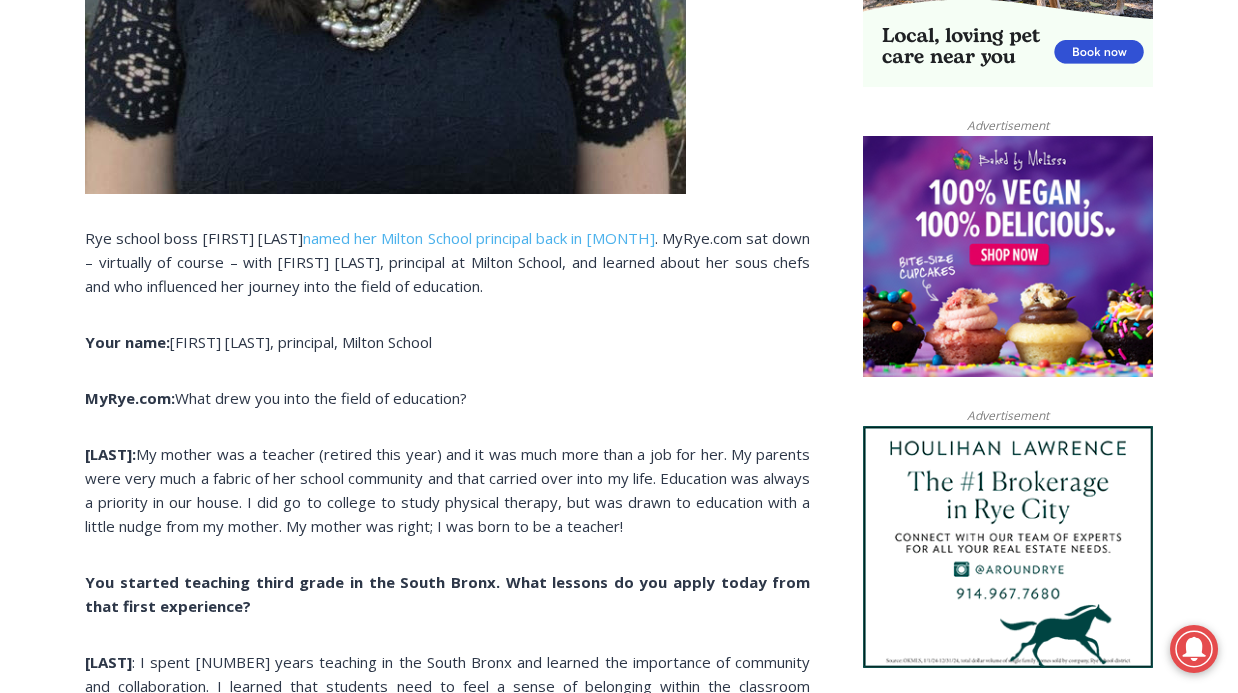 click on "Your name: [FIRST] [LAST], principal, Milton School" at bounding box center [447, 342] 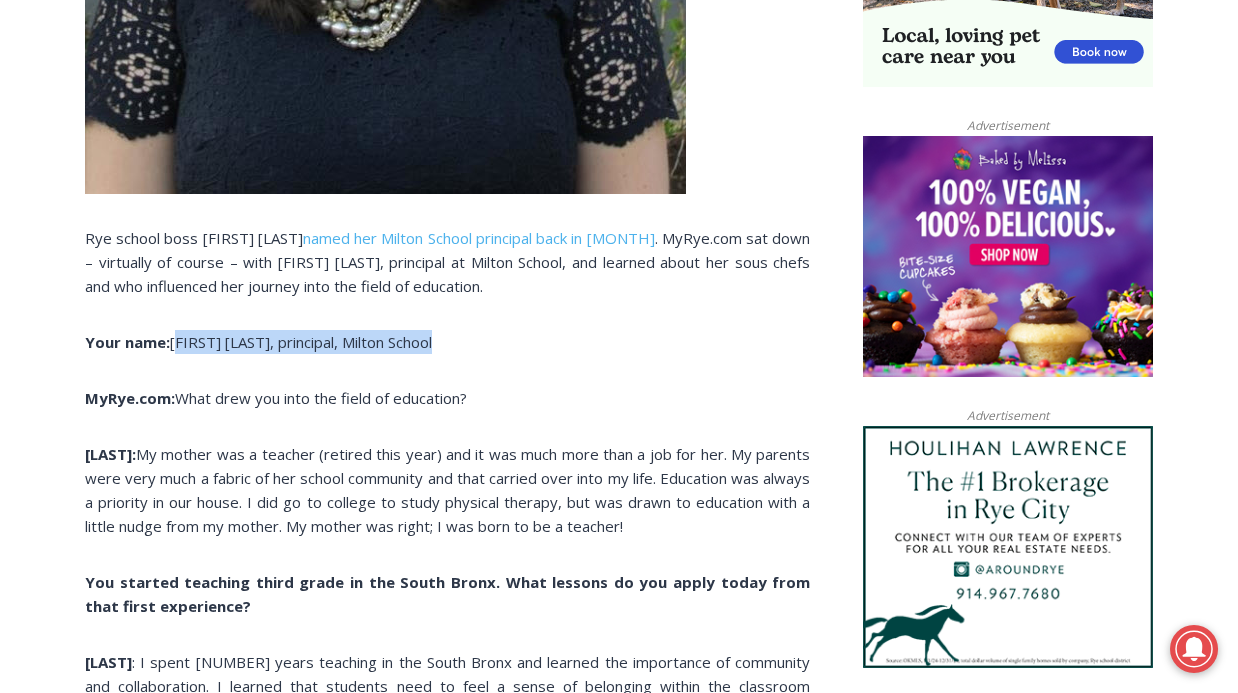 drag, startPoint x: 512, startPoint y: 344, endPoint x: 175, endPoint y: 341, distance: 337.01337 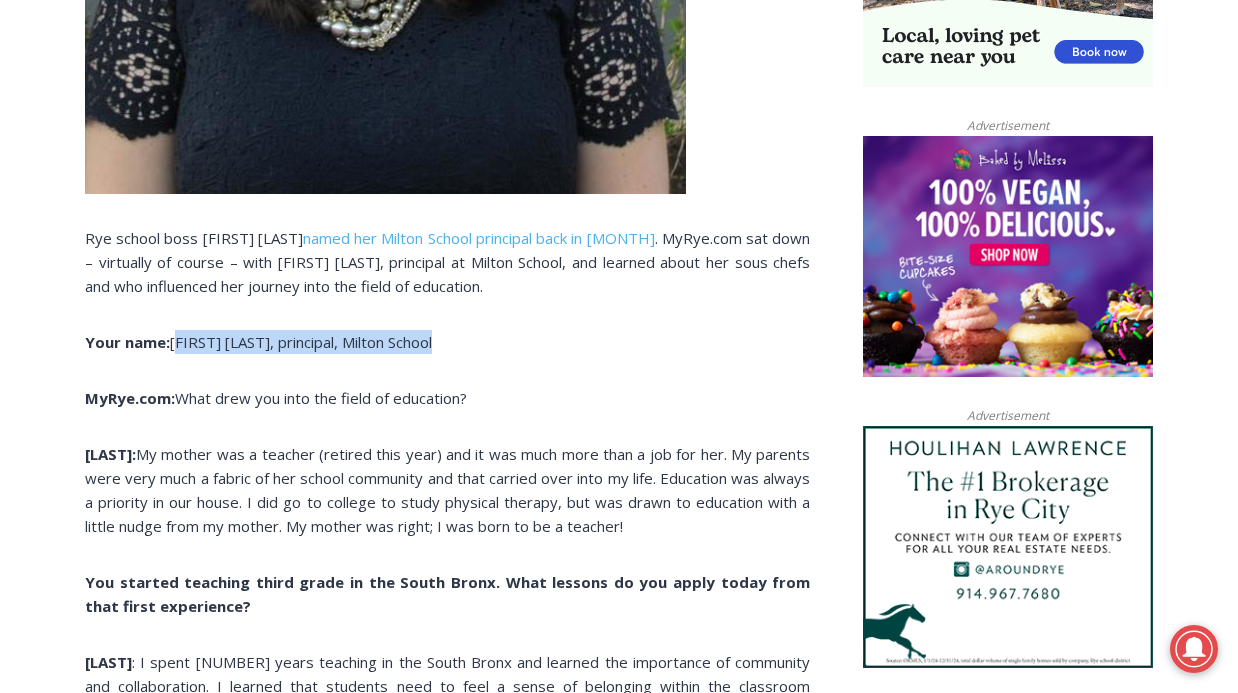 click on "Your name: [FIRST] [LAST], principal, Milton School" at bounding box center [447, 342] 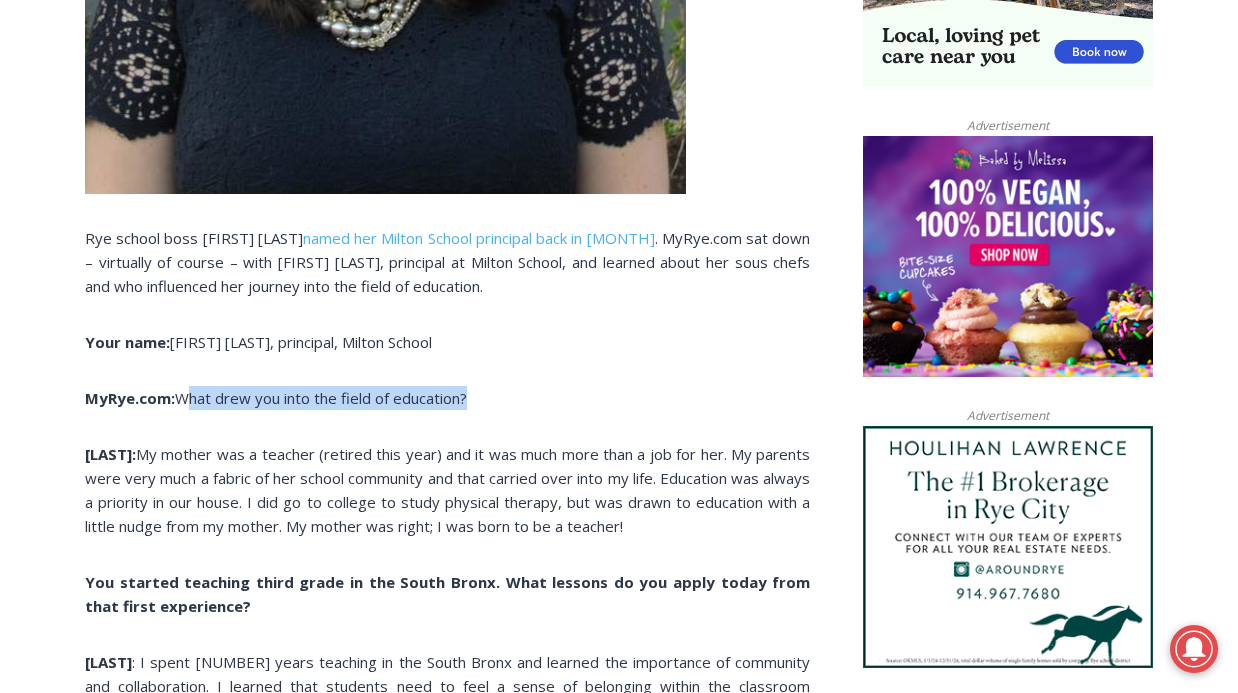 drag, startPoint x: 179, startPoint y: 393, endPoint x: 326, endPoint y: 451, distance: 158.02847 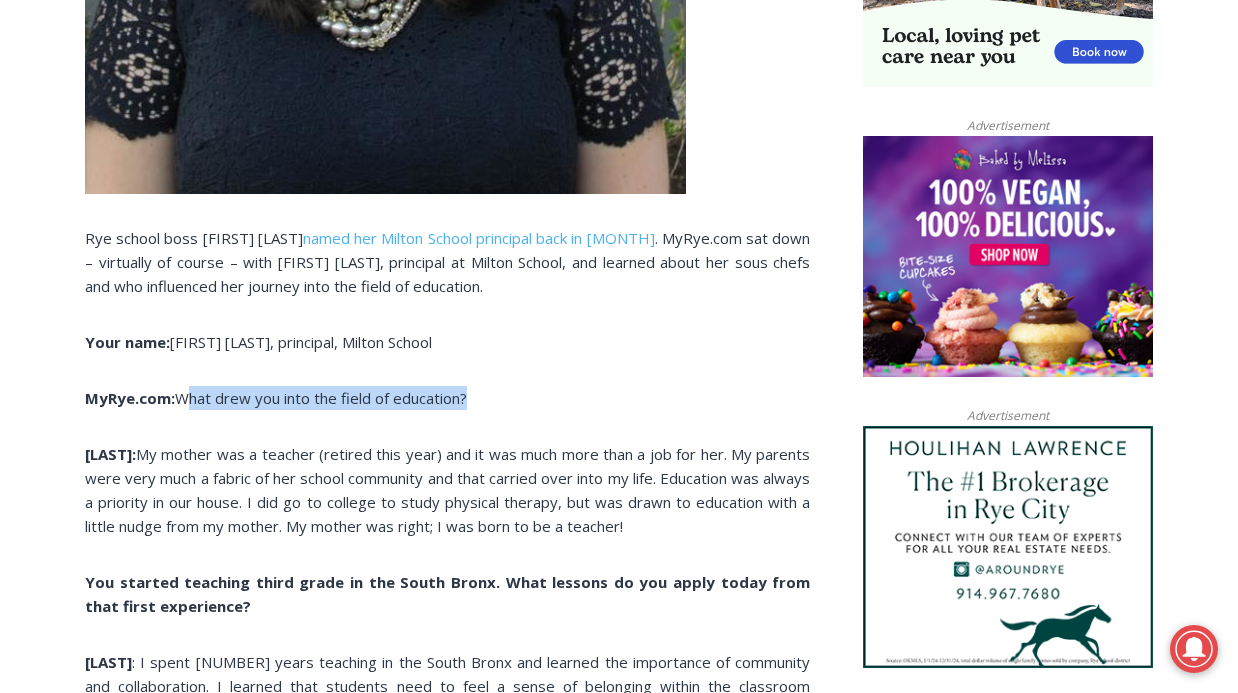click on "Rye school boss [FIRST] [LAST] named her Milton School principal back in [MONTH] . MyRye.com sat down – virtually of course – with [FIRST] [LAST], principal at Milton School, and learned about her sous chefs and who influenced her journey into the field of education.
Your name: [FIRST] [LAST], principal, Milton School
MyRye.com: What drew you into the field of education?
[LAST]: My mother was a teacher (retired this year) and it was much more than a job for her. My parents were very much a fabric of her school community and that carried over into my life. Education was always a priority in our house. I did go to college to study physical therapy, but was drawn to education with a little nudge from my mother. My mother was right; I was born to be a teacher!
You started teaching third grade in the South Bronx. What lessons do you apply today from that first experience?
[LAST]
You have focused your career at the elementary school level – why?
[LAST]:
[LAST]:" at bounding box center (447, 1191) 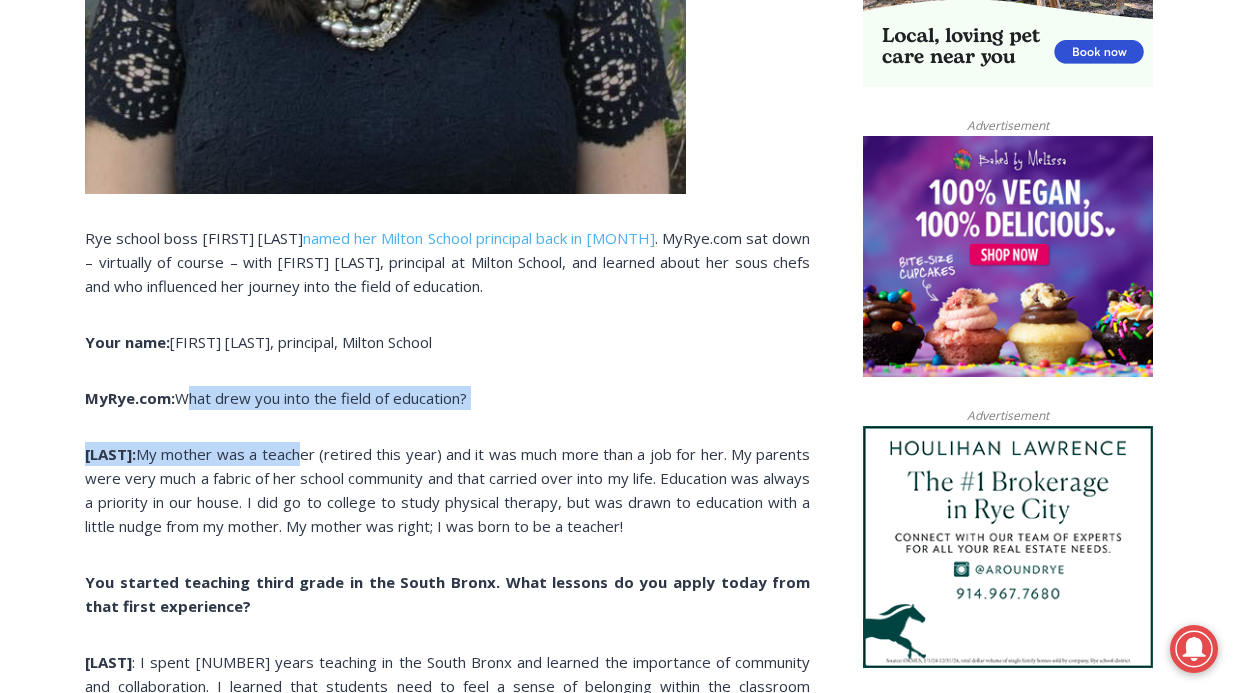 click on "My mother was a teacher (retired this year) and it was much more than a job for her. My parents were very much a fabric of her school community and that carried over into my life. Education was always a priority in our house. I did go to college to study physical therapy, but was drawn to education with a little nudge from my mother. My mother was right; I was born to be a teacher!" at bounding box center [447, 490] 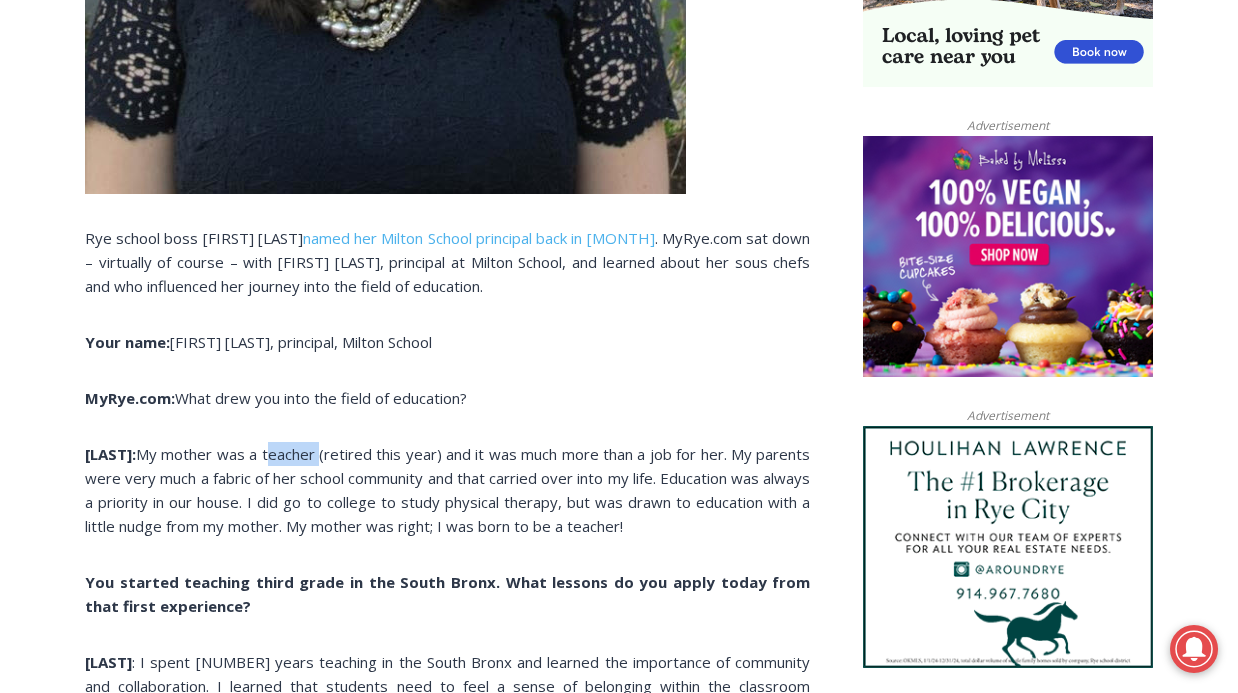 click on "My mother was a teacher (retired this year) and it was much more than a job for her. My parents were very much a fabric of her school community and that carried over into my life. Education was always a priority in our house. I did go to college to study physical therapy, but was drawn to education with a little nudge from my mother. My mother was right; I was born to be a teacher!" at bounding box center [447, 490] 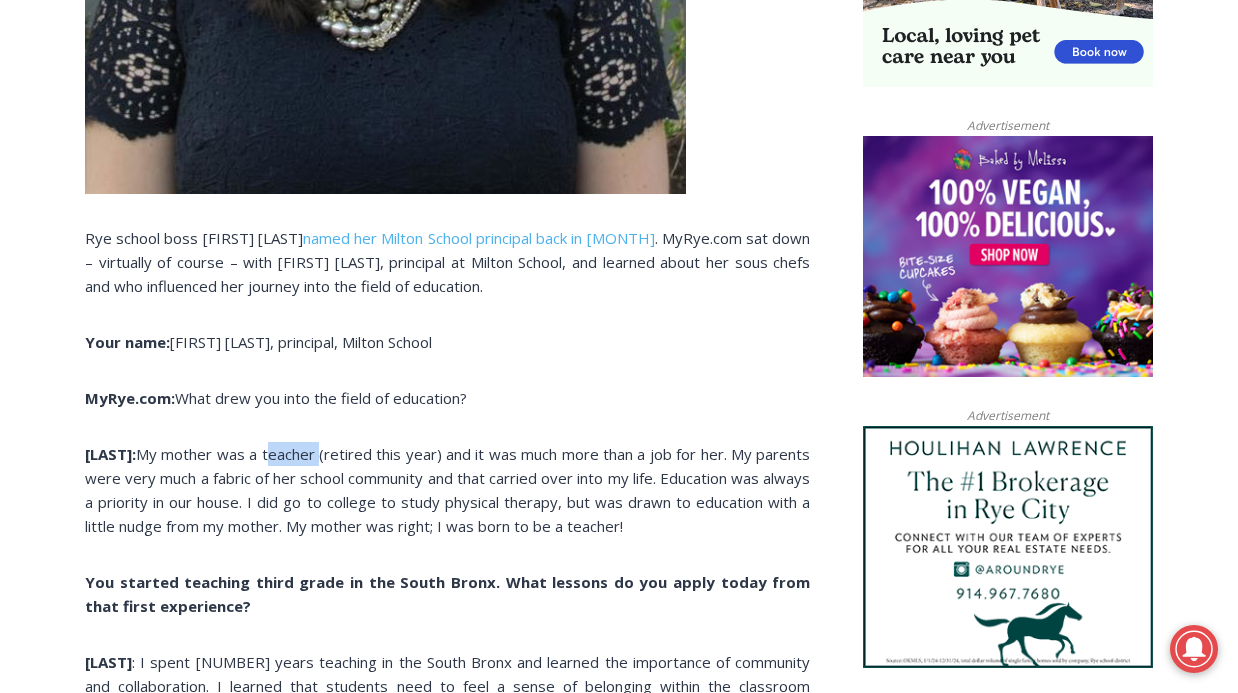 click on "My mother was a teacher (retired this year) and it was much more than a job for her. My parents were very much a fabric of her school community and that carried over into my life. Education was always a priority in our house. I did go to college to study physical therapy, but was drawn to education with a little nudge from my mother. My mother was right; I was born to be a teacher!" at bounding box center (447, 490) 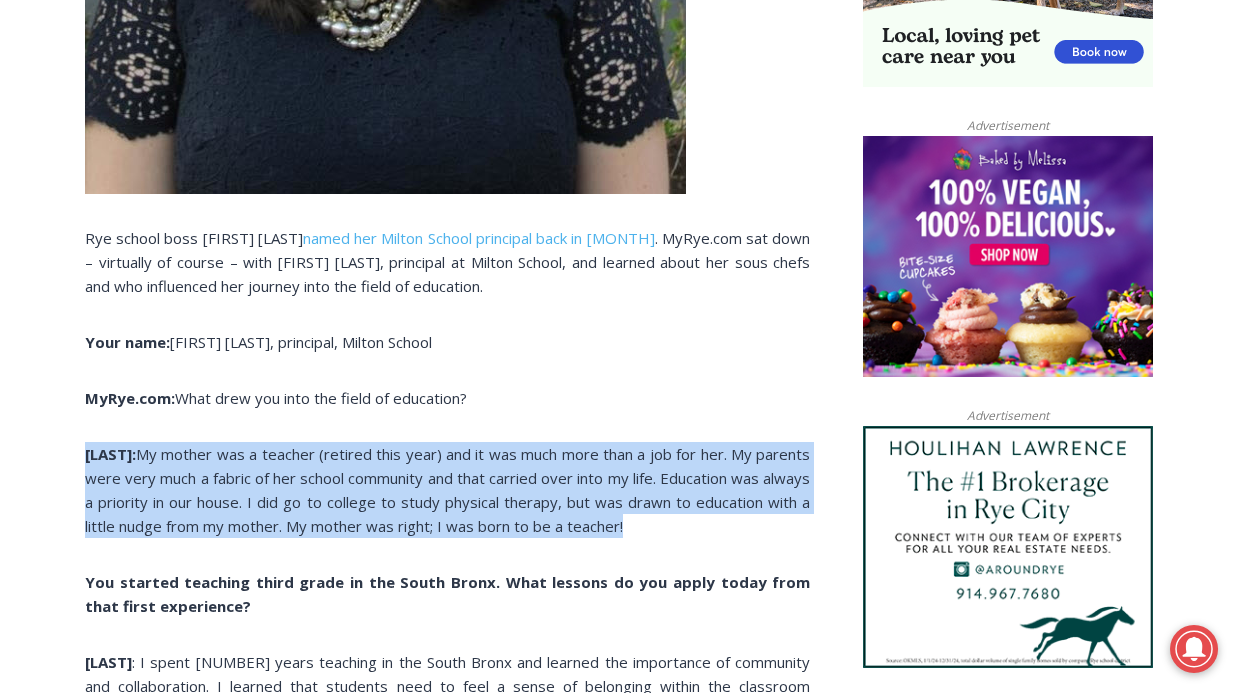 click on "My mother was a teacher (retired this year) and it was much more than a job for her. My parents were very much a fabric of her school community and that carried over into my life. Education was always a priority in our house. I did go to college to study physical therapy, but was drawn to education with a little nudge from my mother. My mother was right; I was born to be a teacher!" at bounding box center (447, 490) 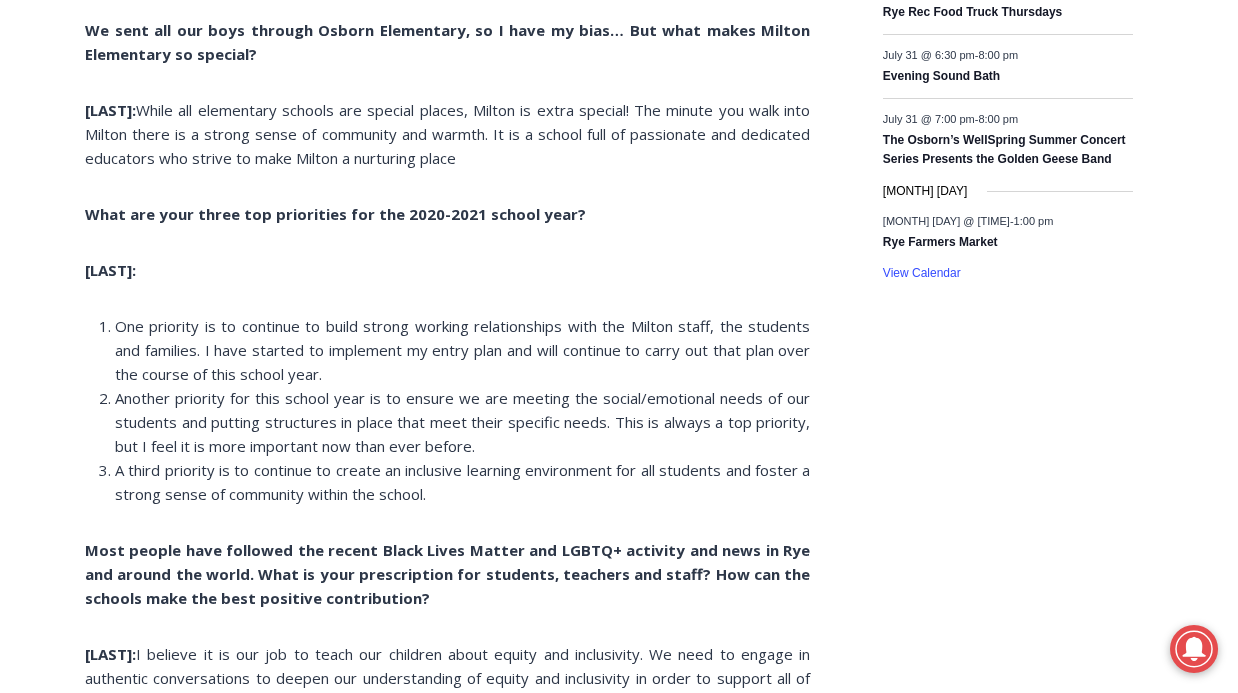 scroll, scrollTop: 2727, scrollLeft: 0, axis: vertical 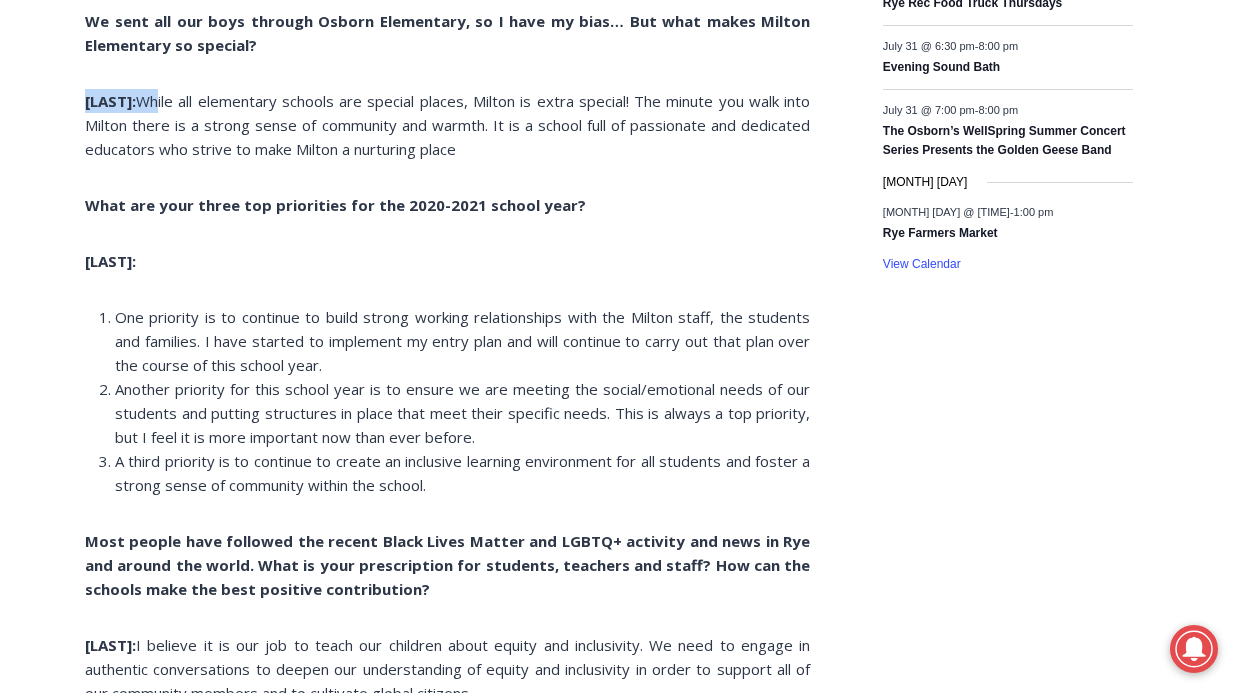 drag, startPoint x: 176, startPoint y: 100, endPoint x: 524, endPoint y: 75, distance: 348.89682 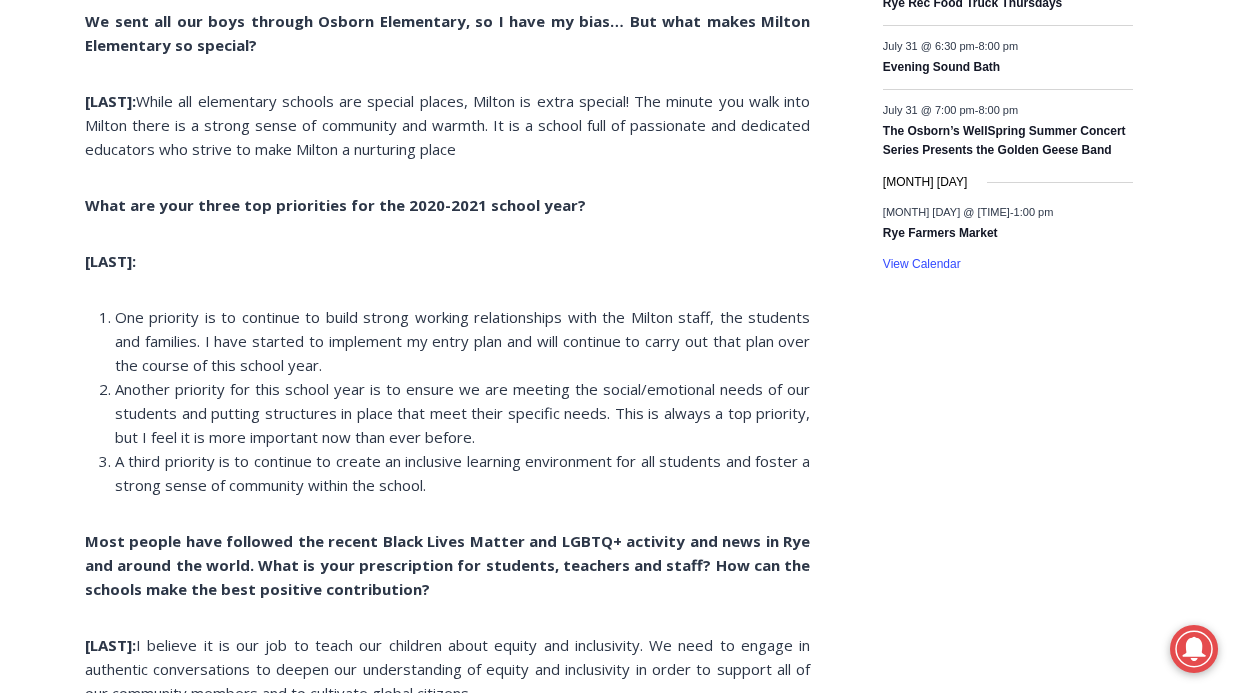 drag, startPoint x: 522, startPoint y: 93, endPoint x: 567, endPoint y: 143, distance: 67.26812 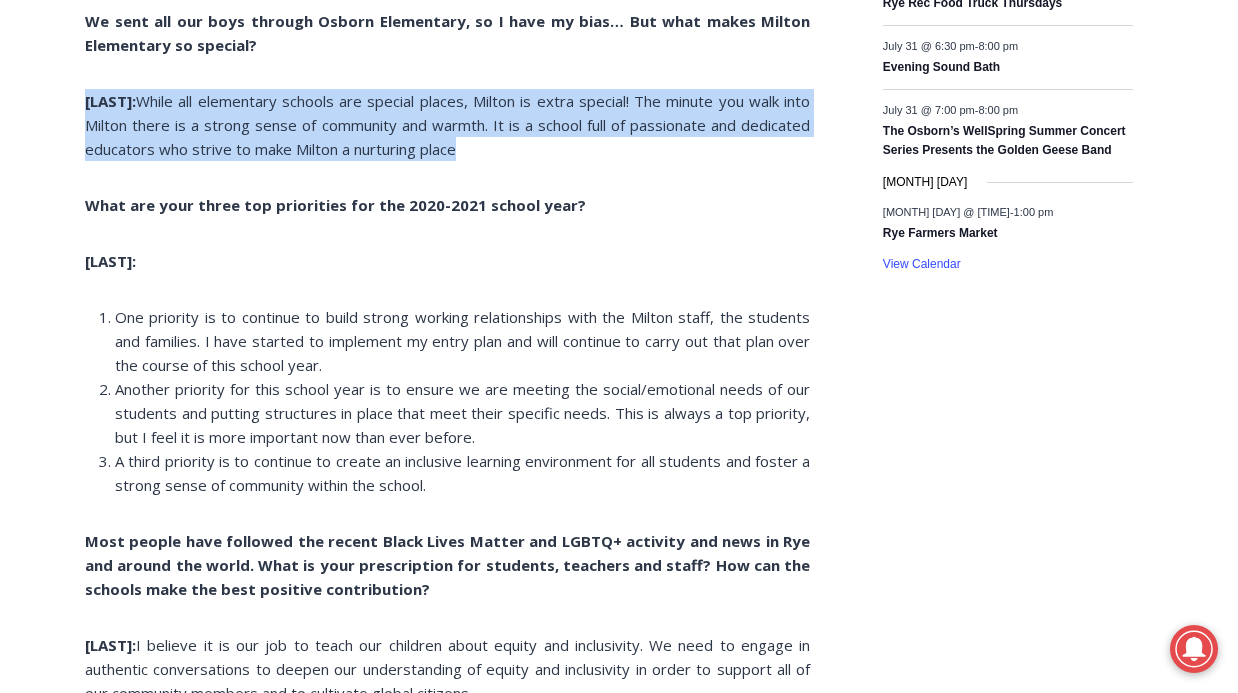 click on "[LAST]:  While all elementary schools are special places, Milton is extra special! The minute you walk into Milton there is a strong sense of community and warmth. It is a school full of passionate and dedicated educators who strive to make Milton a nurturing place where students feel cared for and safe." at bounding box center (447, 125) 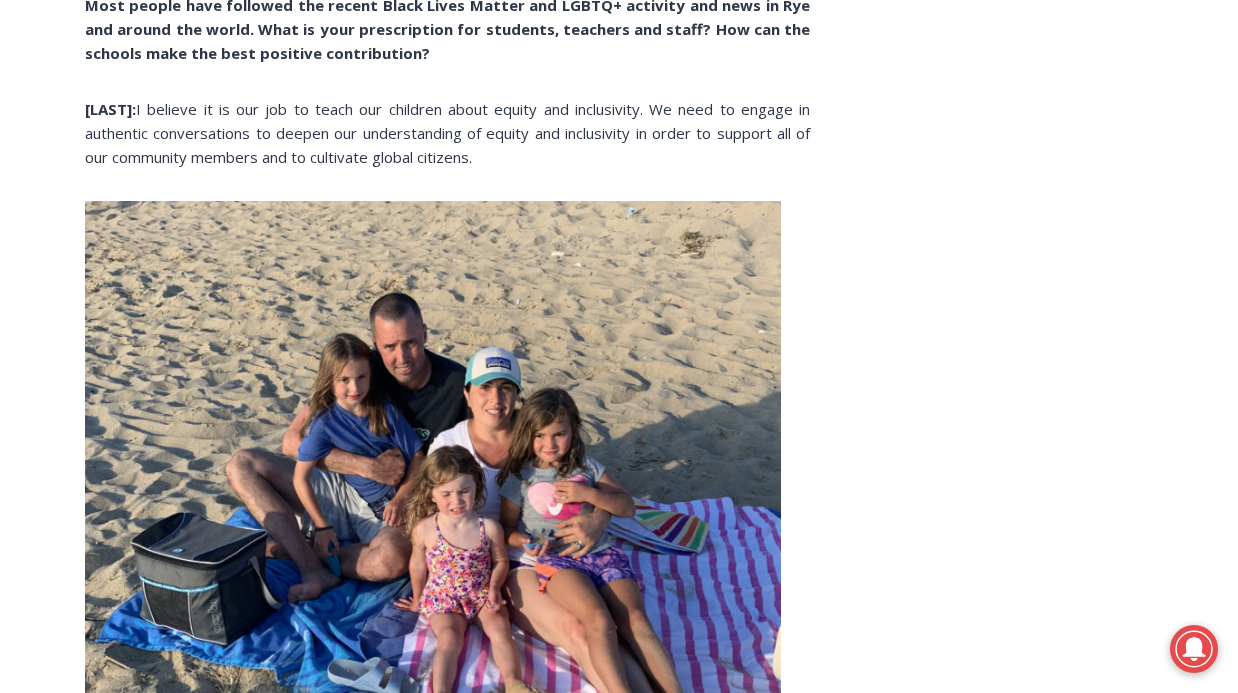 scroll, scrollTop: 3265, scrollLeft: 0, axis: vertical 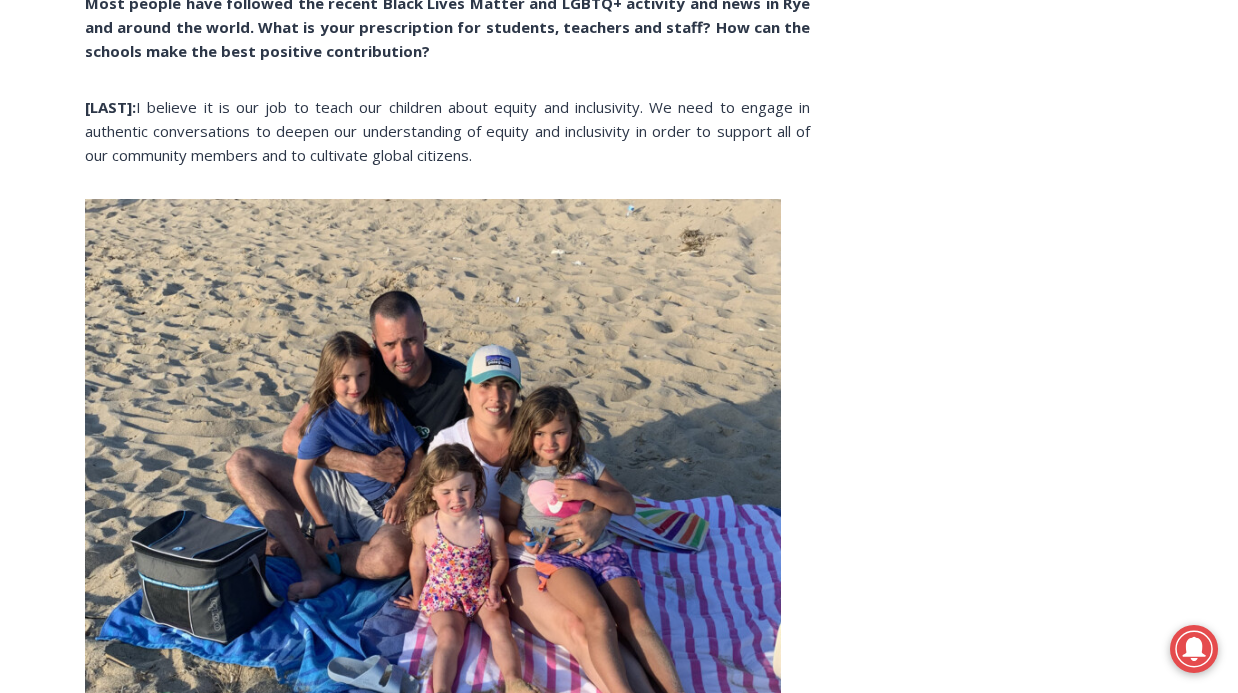 drag, startPoint x: 410, startPoint y: 142, endPoint x: 513, endPoint y: 182, distance: 110.49435 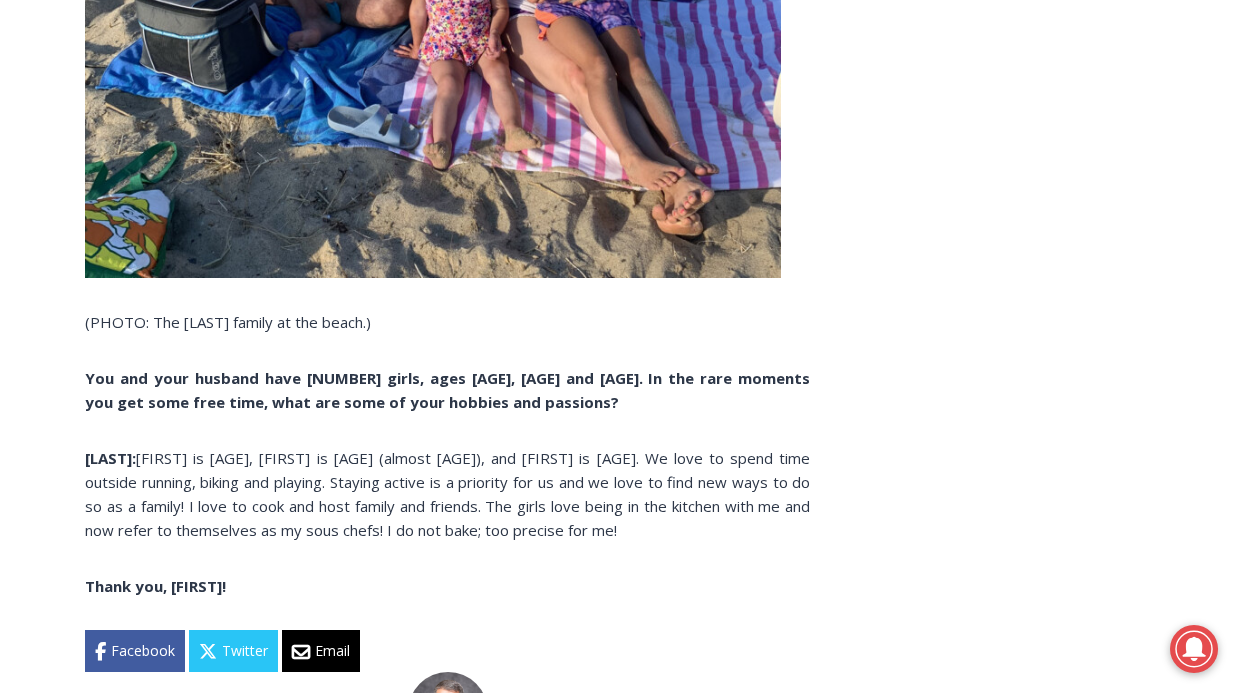 scroll, scrollTop: 3821, scrollLeft: 0, axis: vertical 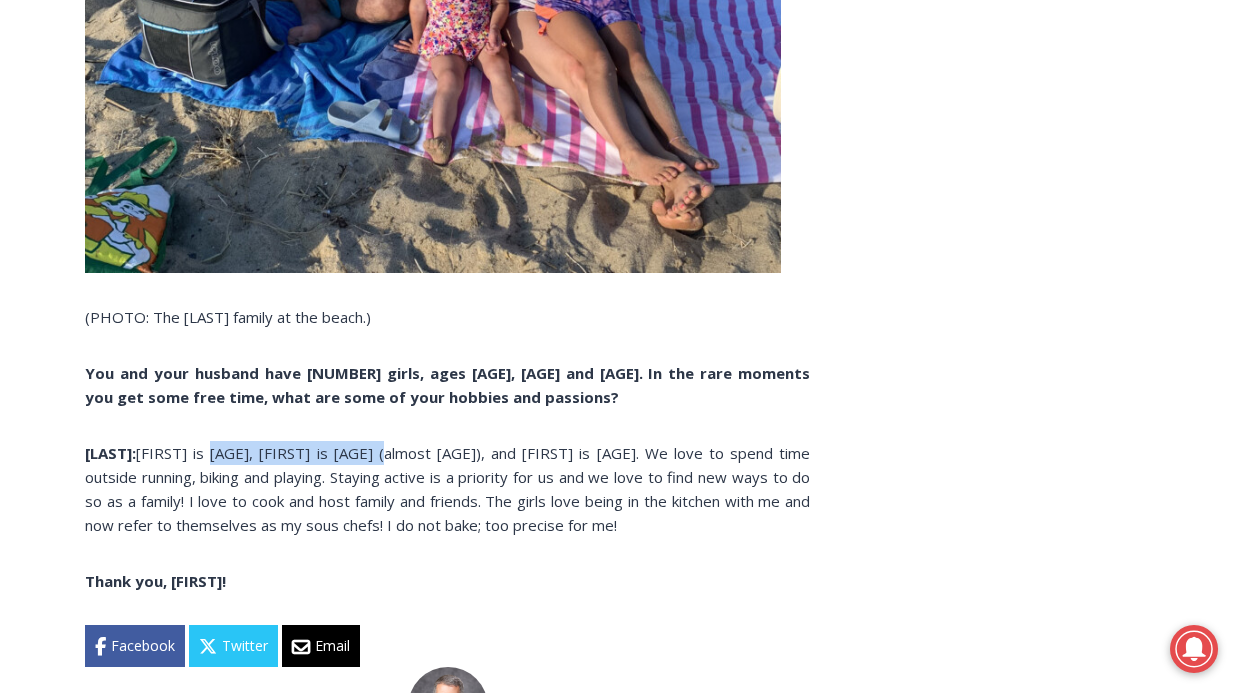 drag, startPoint x: 229, startPoint y: 473, endPoint x: 383, endPoint y: 472, distance: 154.00325 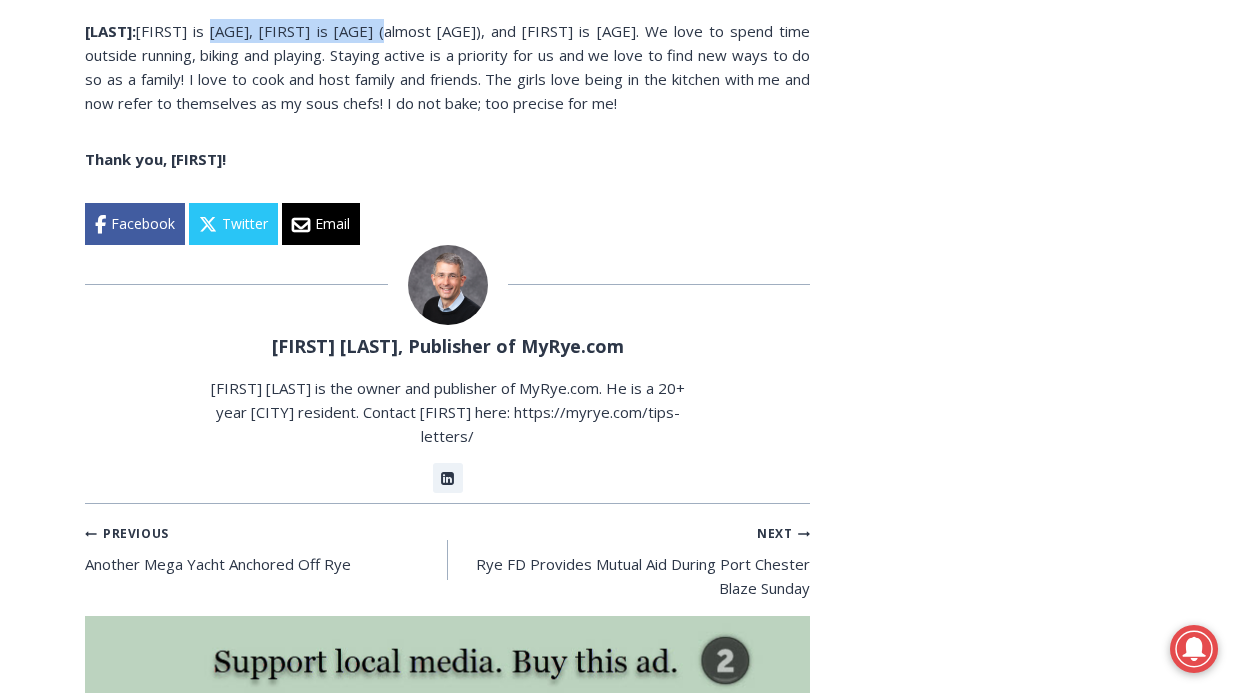 scroll, scrollTop: 4242, scrollLeft: 0, axis: vertical 